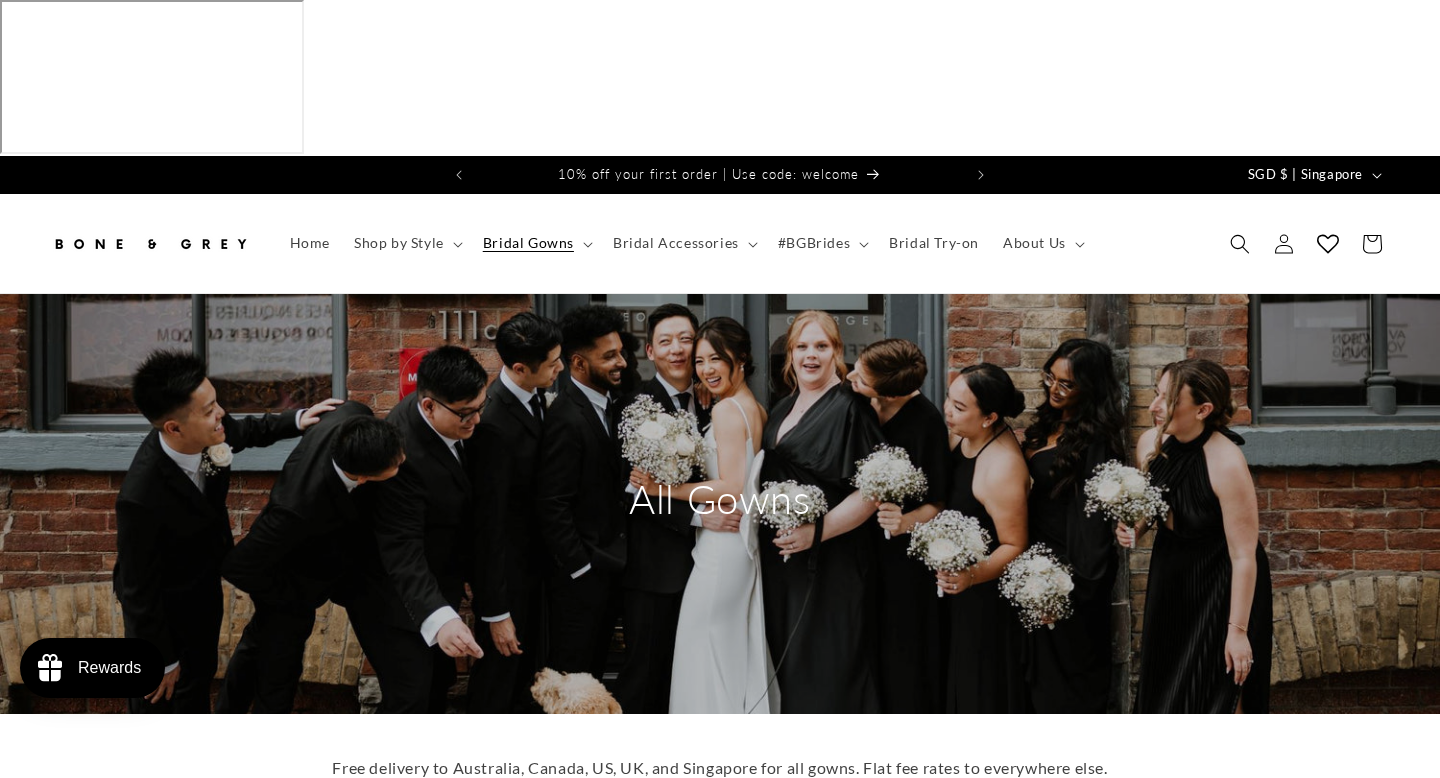 scroll, scrollTop: 0, scrollLeft: 0, axis: both 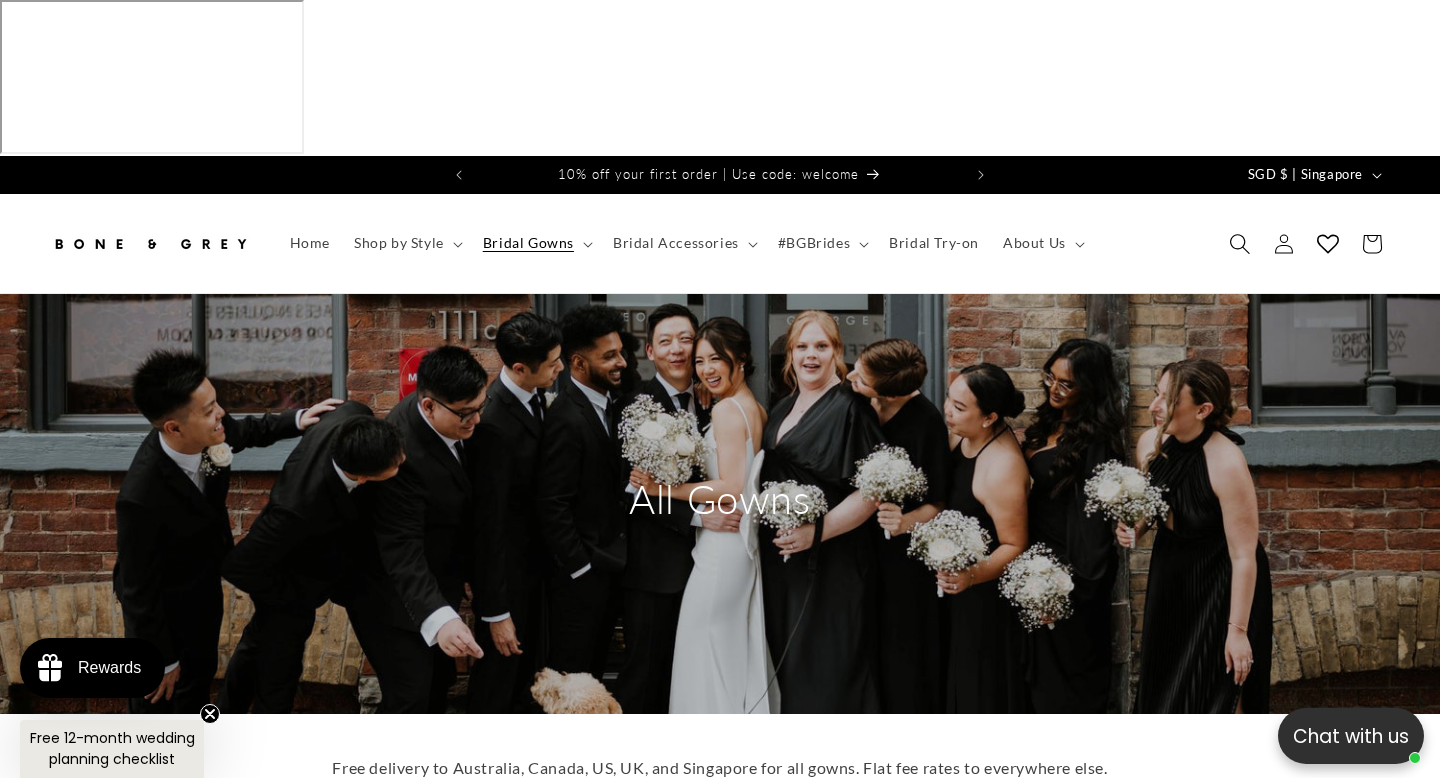 click at bounding box center (1239, 243) 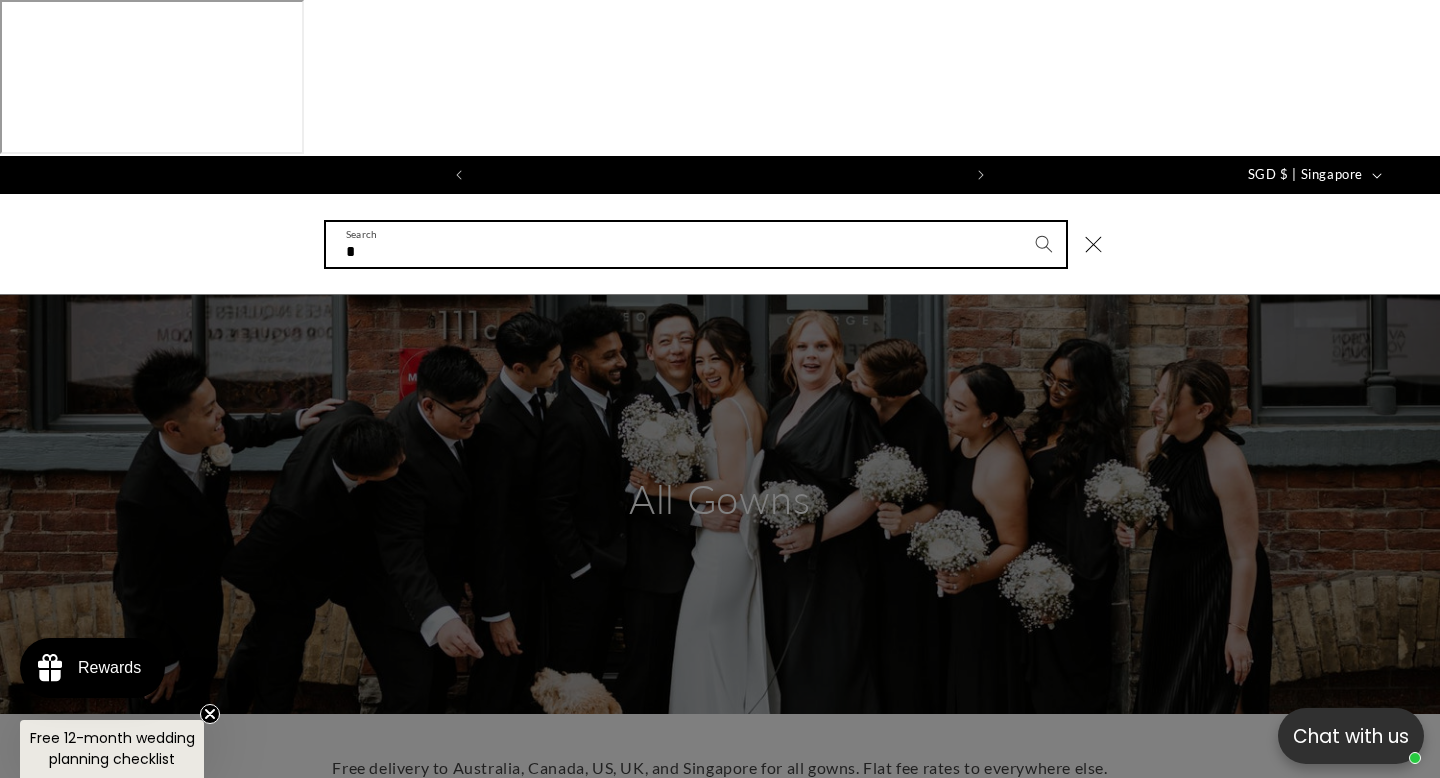 scroll, scrollTop: 0, scrollLeft: 486, axis: horizontal 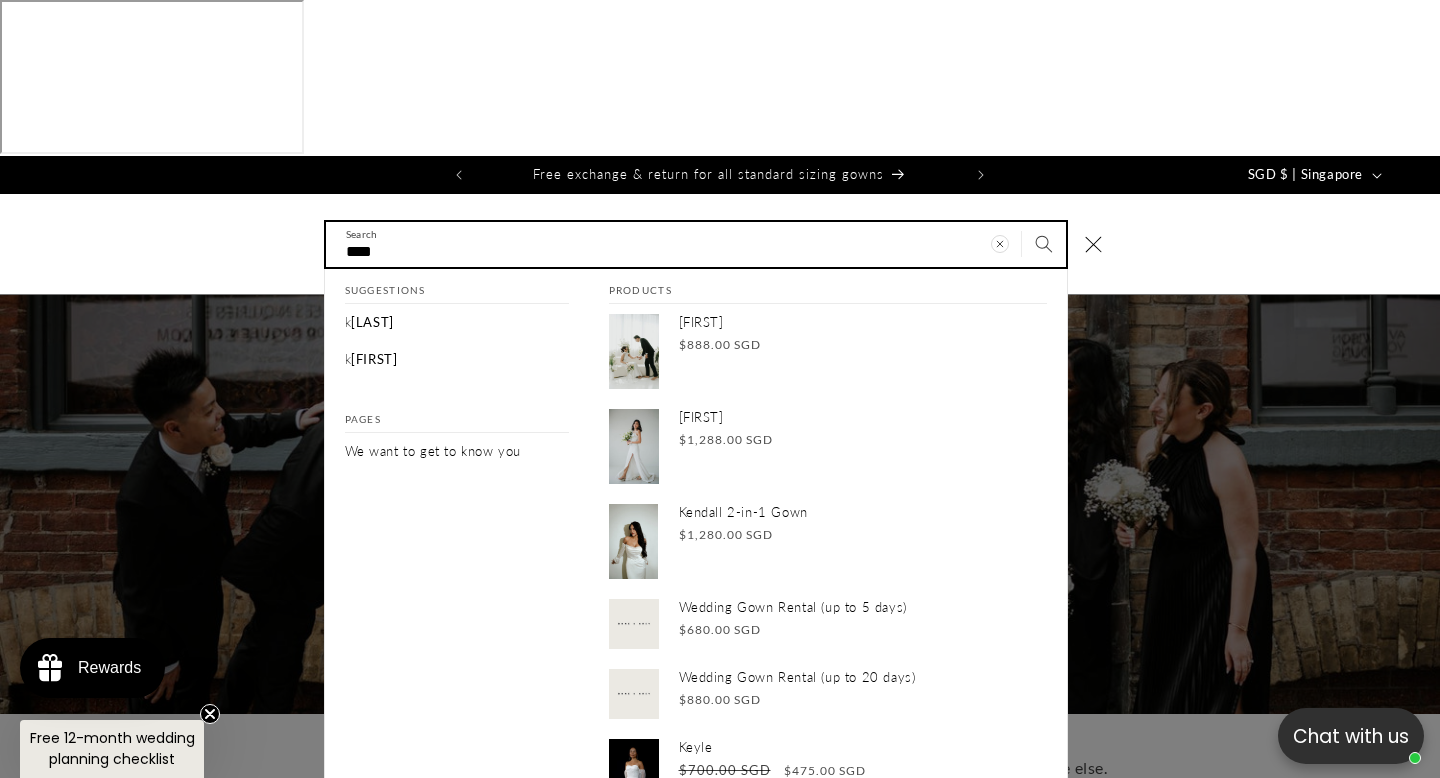 type on "****" 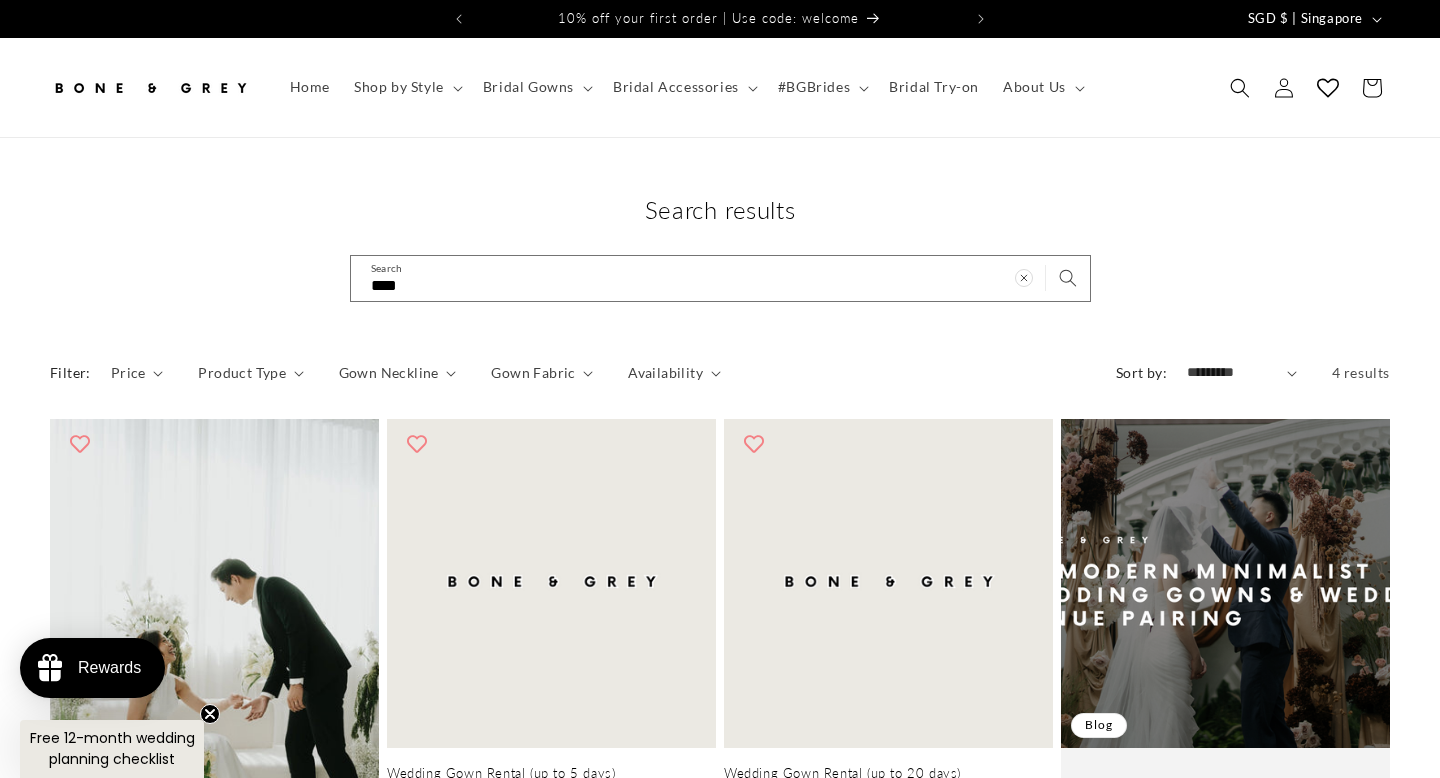 scroll, scrollTop: 0, scrollLeft: 0, axis: both 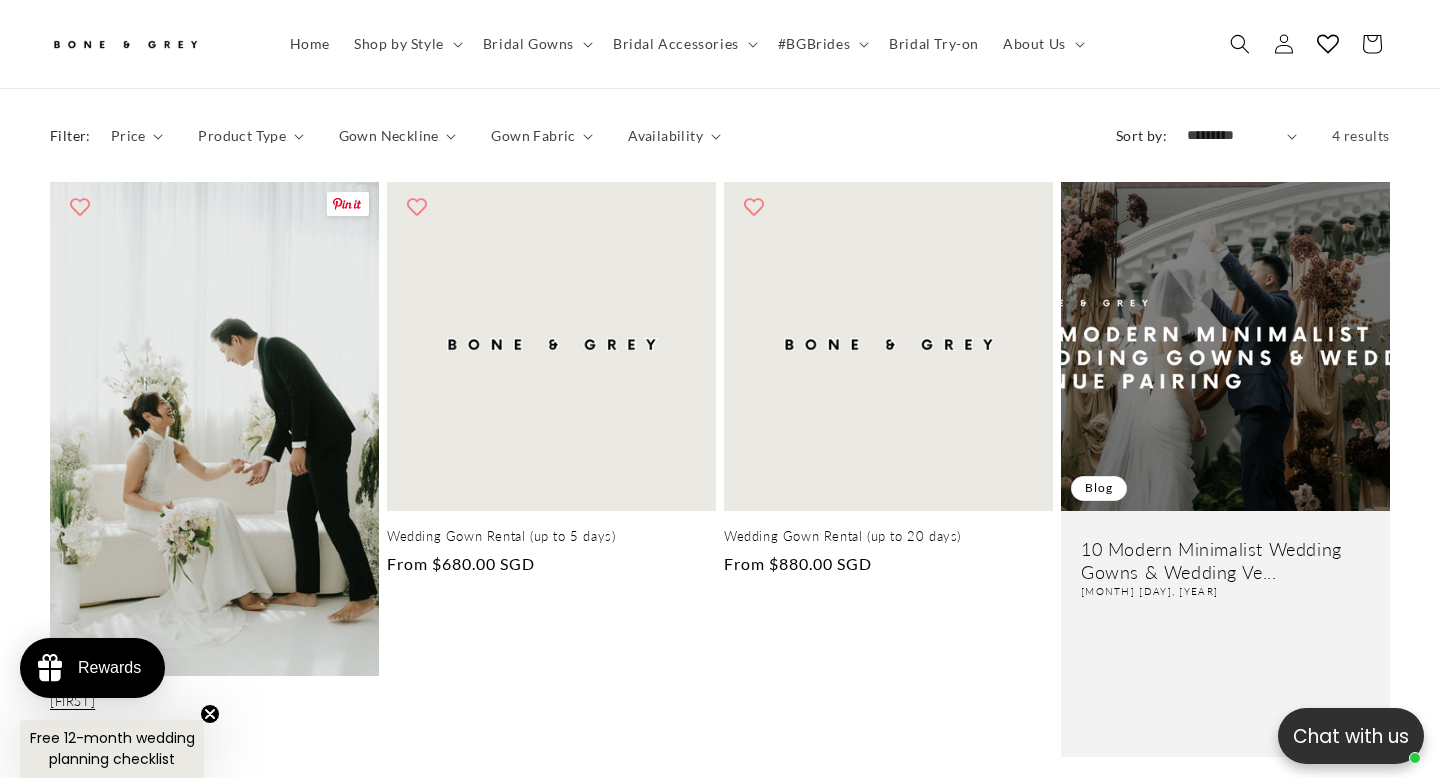 click on "[FIRST]" at bounding box center (214, 701) 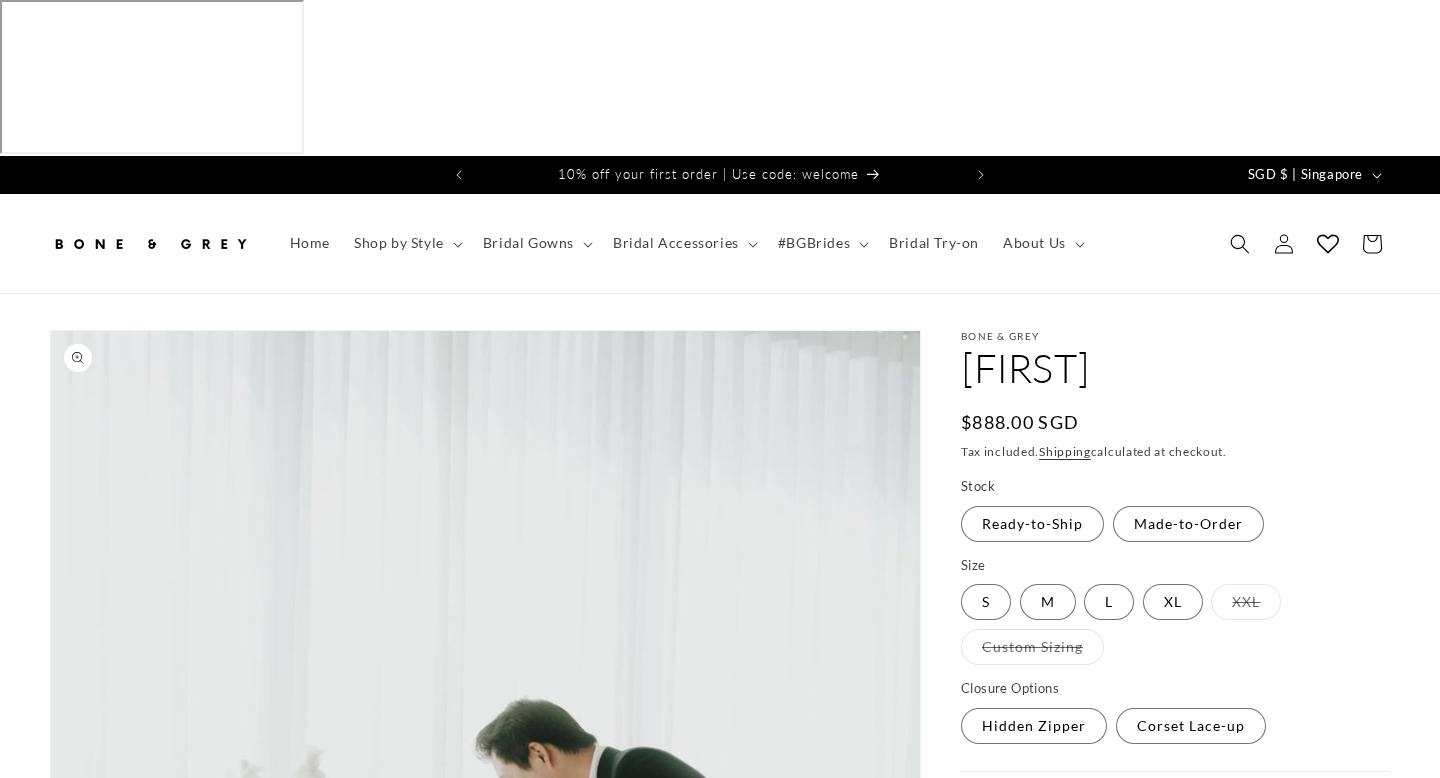 scroll, scrollTop: 0, scrollLeft: 0, axis: both 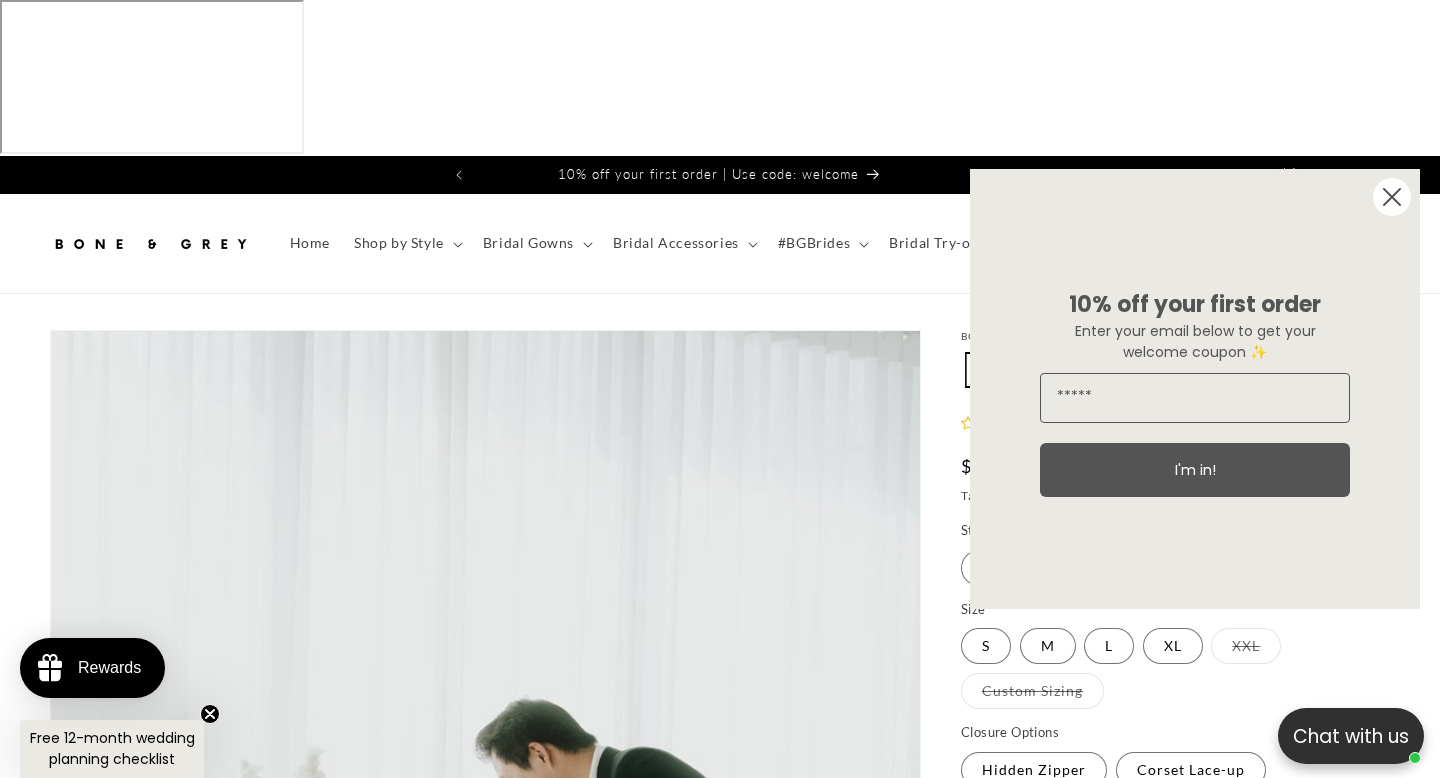 click at bounding box center [1392, 197] 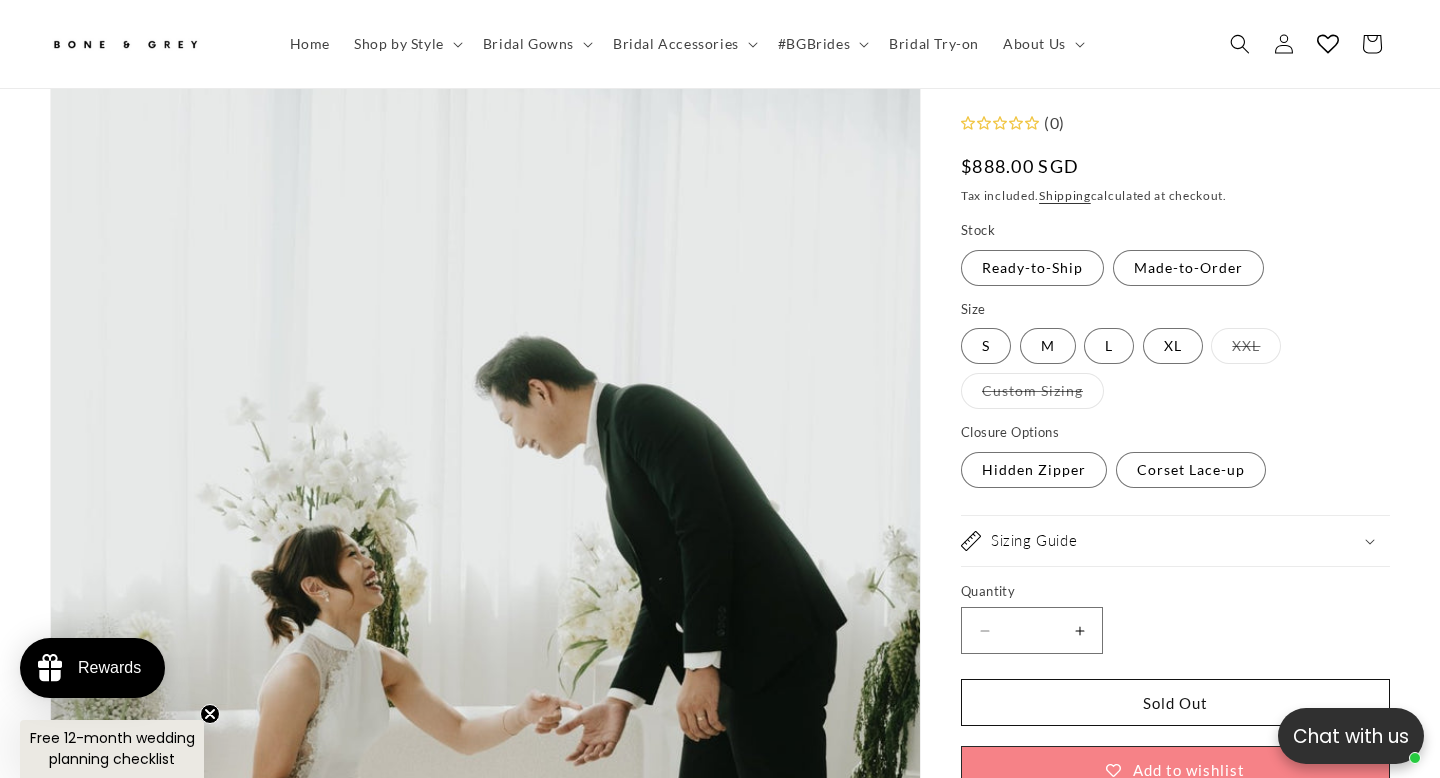 scroll, scrollTop: 384, scrollLeft: 0, axis: vertical 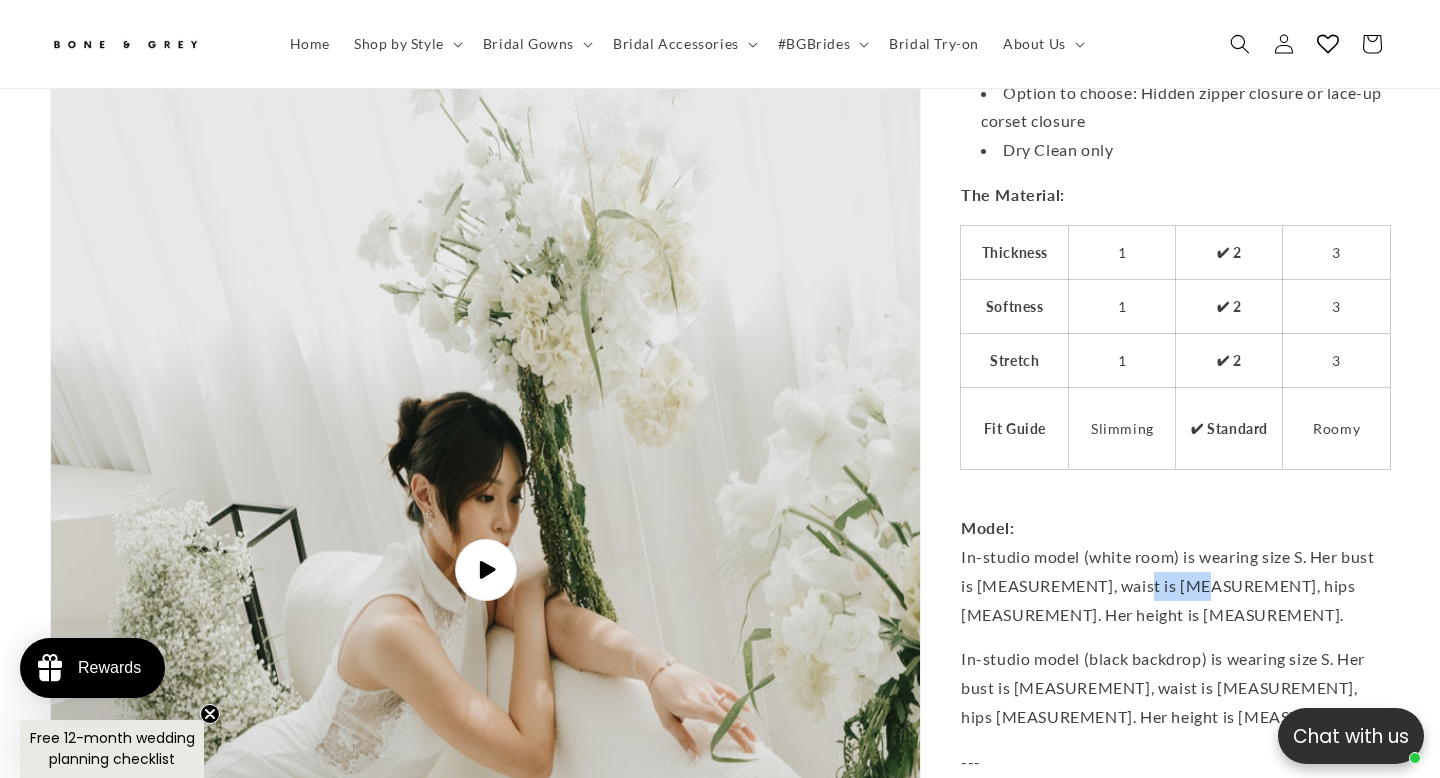drag, startPoint x: 1126, startPoint y: 451, endPoint x: 1181, endPoint y: 471, distance: 58.5235 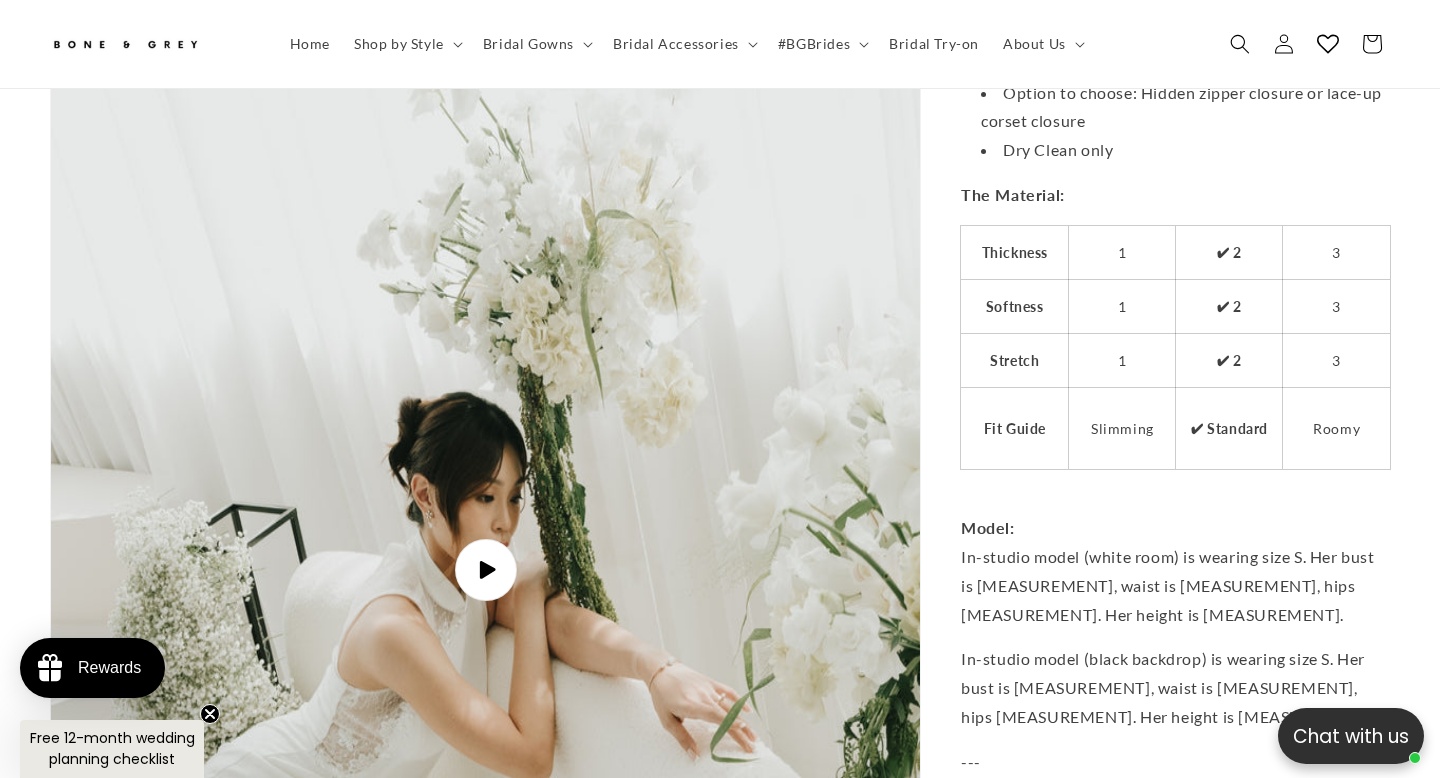 click on "Introducing our newest cheongsam / qipao, [FIRST], made with matte crepe fabric. Just LOOK at the intricate beading, embroidery, and illusion lace on the neckline and bodice - it looks SO GOOD when cinched in around your waist. Perfect for your tea ceremony or as a unique second look on your special day. Elevate your wedding style with this fit and flare wedding dress!
The Details:
Fabric: Matte Stretch Crepe, Lace, Embroidery, Beading
Train length: Medium
Padded chest
Fully Lined
Option to choose: Hidden zipper closure or lace-up corset closure
Dry Clean only
The Material:
Thickness
1
✔ 2
3
Softness
1
✔ 2
3
Stretch
1
✔ 2
3
Fit Guide
Slimming
✔ Standard
Roomy
Model: In-studio model (white room) is wearing size S. Her bust is [MEASUREMENT], waist is [MEASUREMENT], hips [MEASUREMENT]. Her height is [MEASUREMENT].
---
Custom Sizing:
If the sizes provided aren't what you're looking for,   email us" at bounding box center (1175, 392) 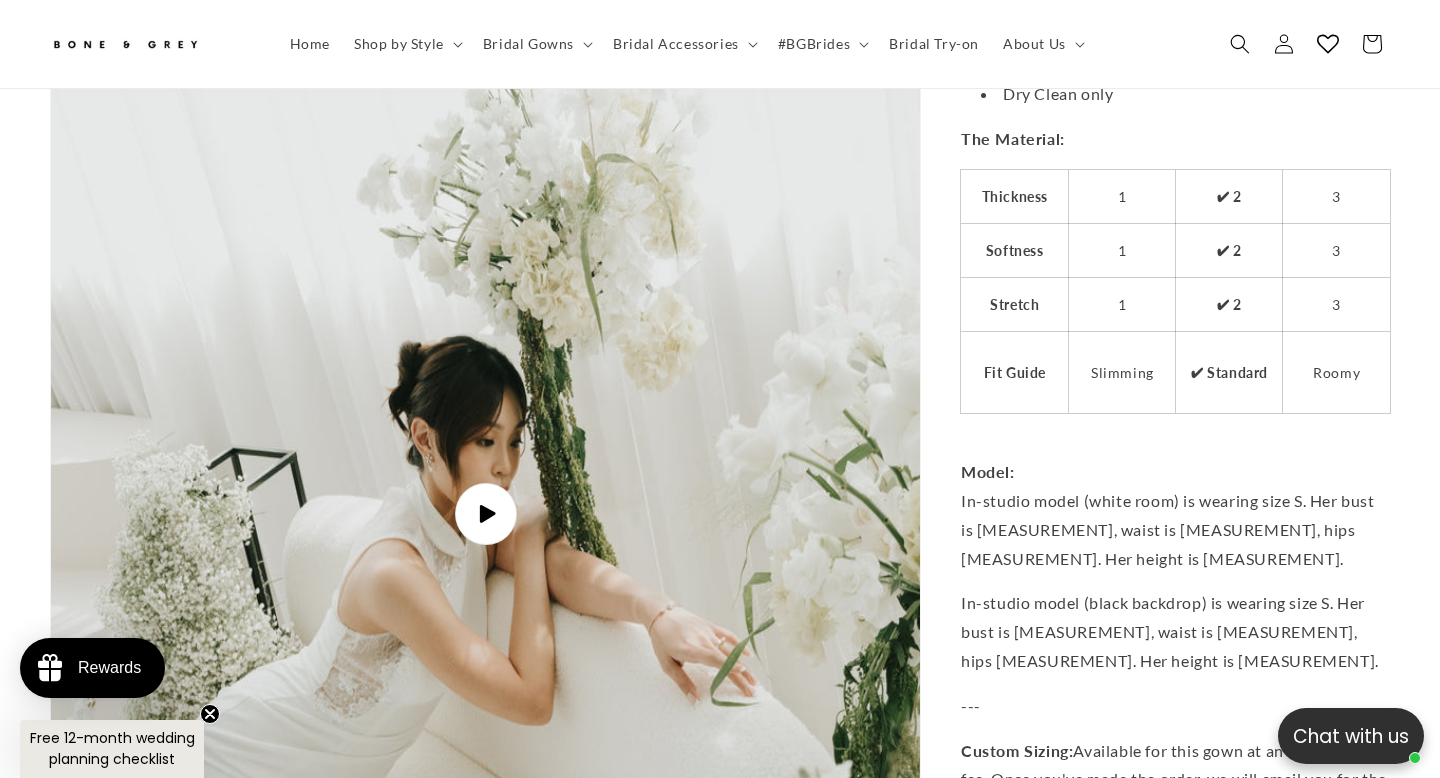 scroll, scrollTop: 5838, scrollLeft: 0, axis: vertical 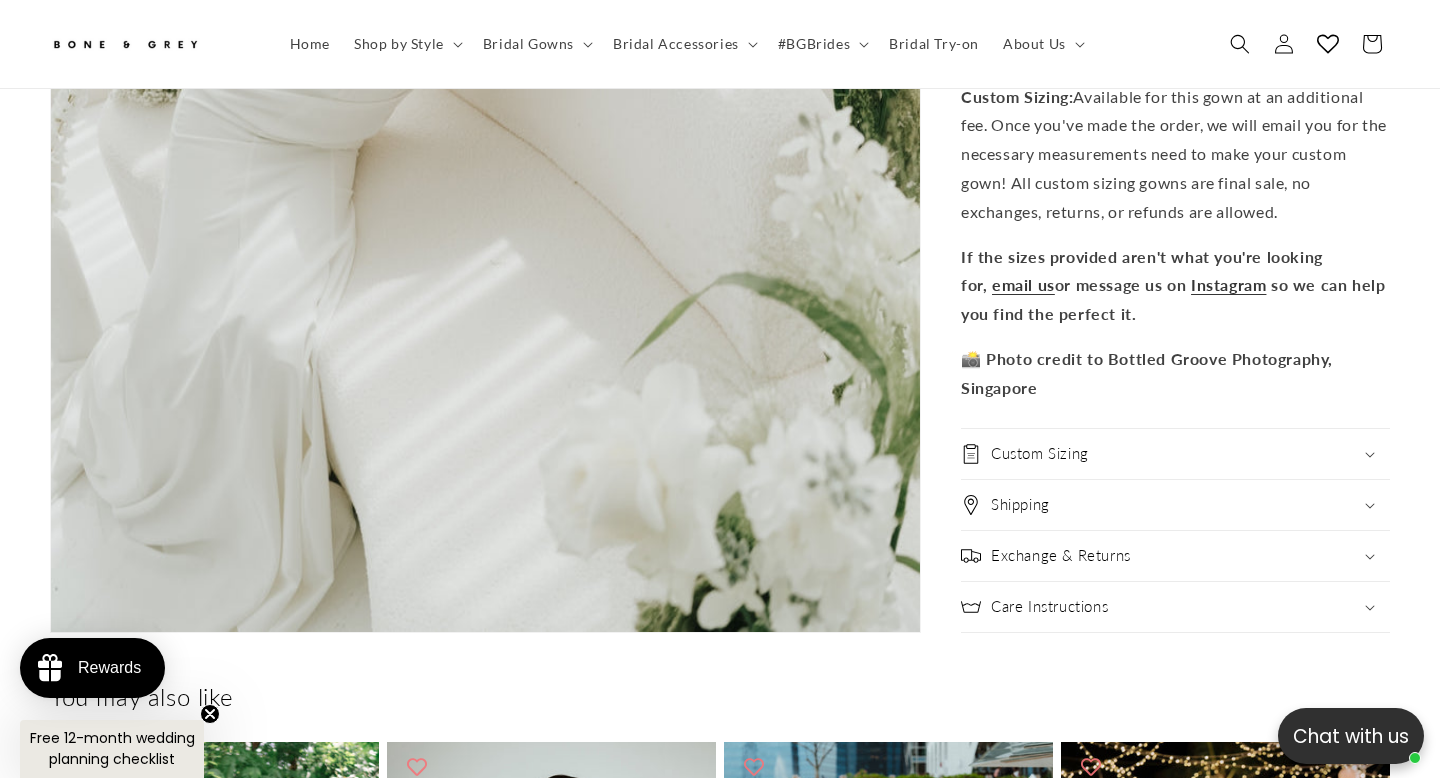 click on "Custom Sizing" at bounding box center [1175, 454] 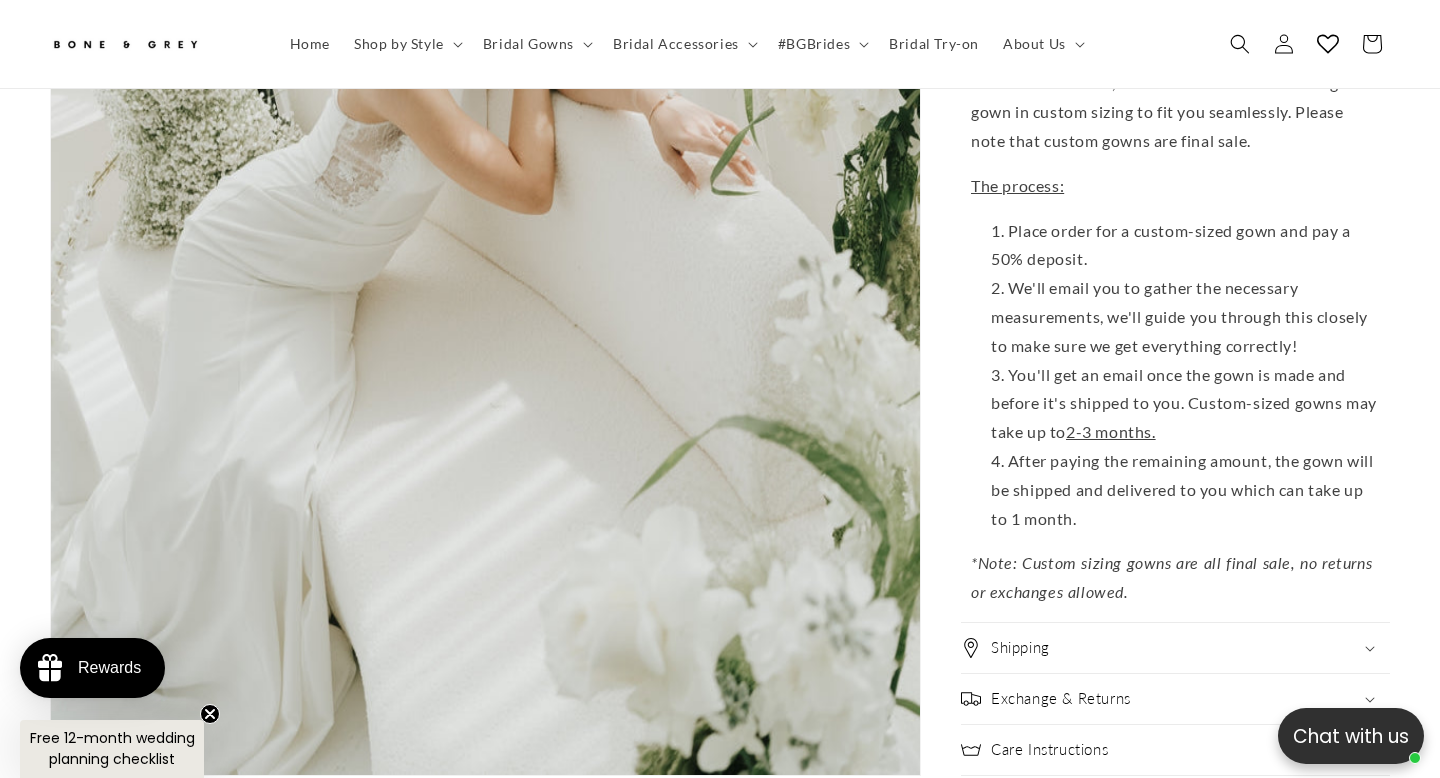 scroll, scrollTop: 6495, scrollLeft: 0, axis: vertical 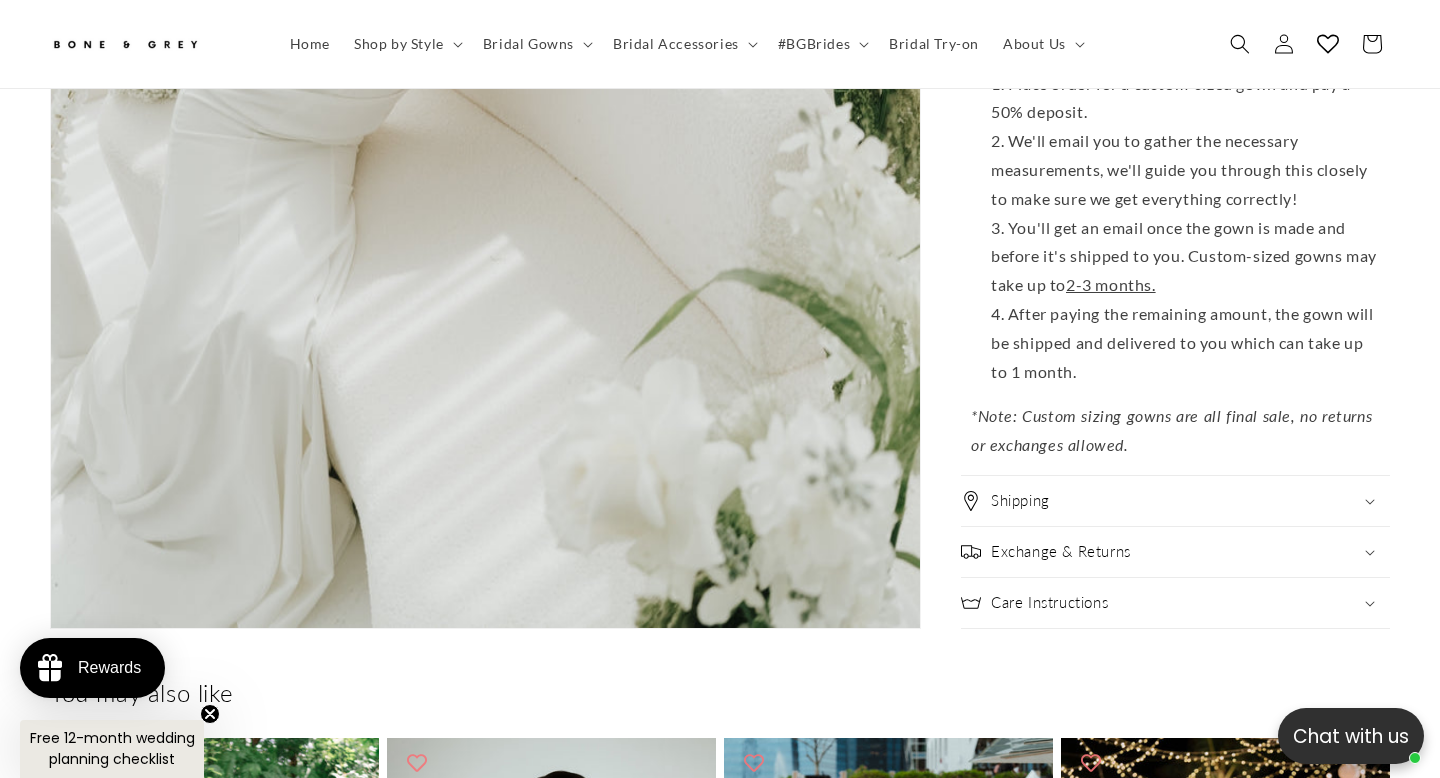 click on "Shipping" at bounding box center [1175, 501] 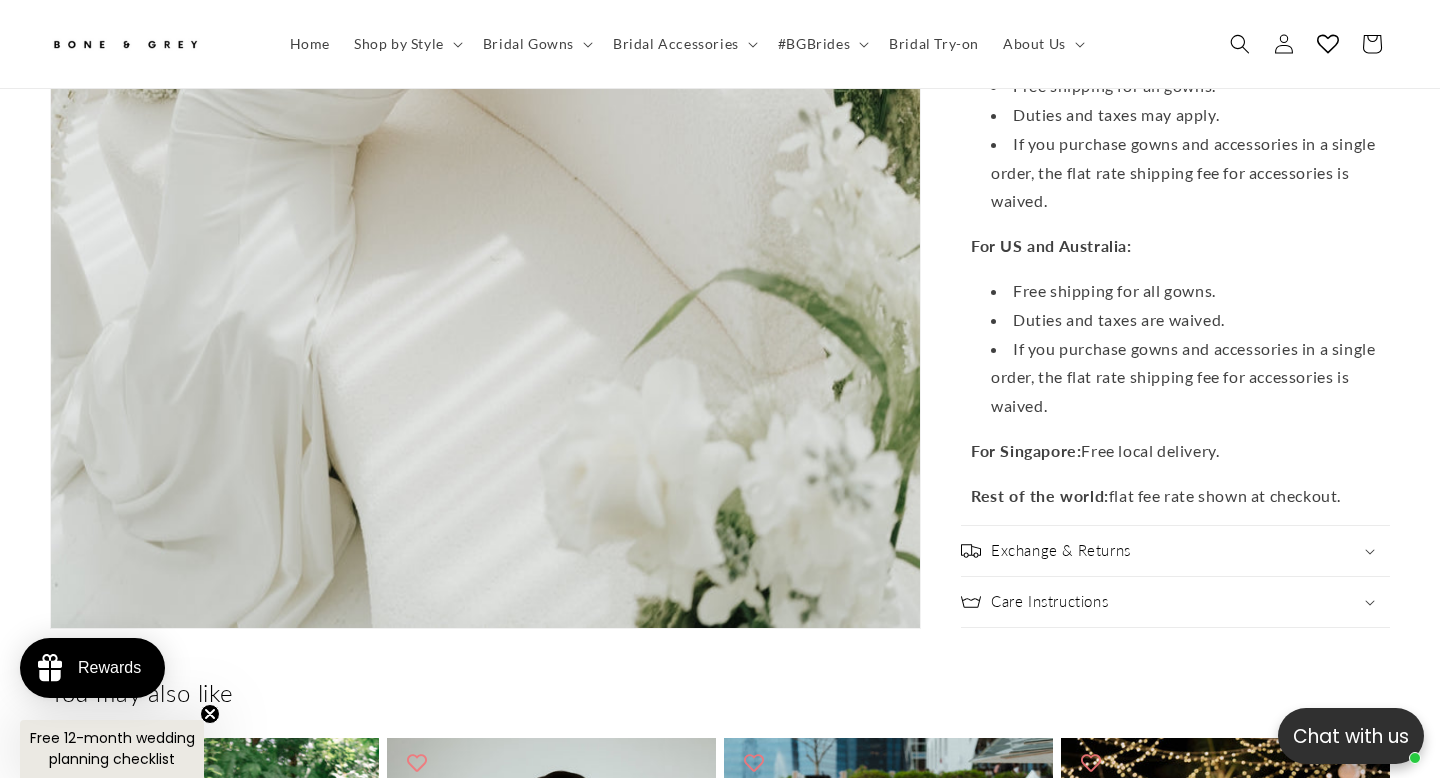 click on "Exchange & Returns" at bounding box center [1061, 552] 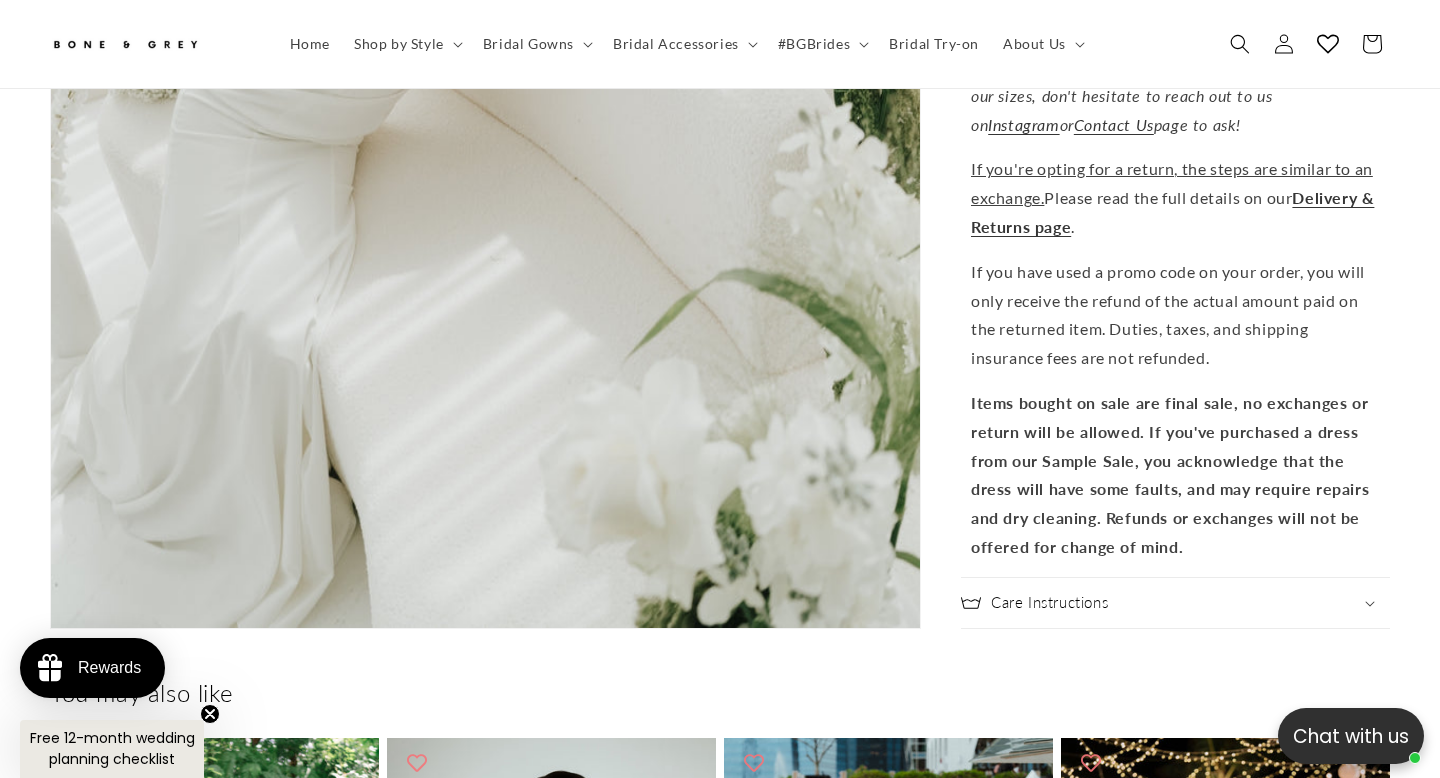 click on "Care Instructions" at bounding box center (1049, 603) 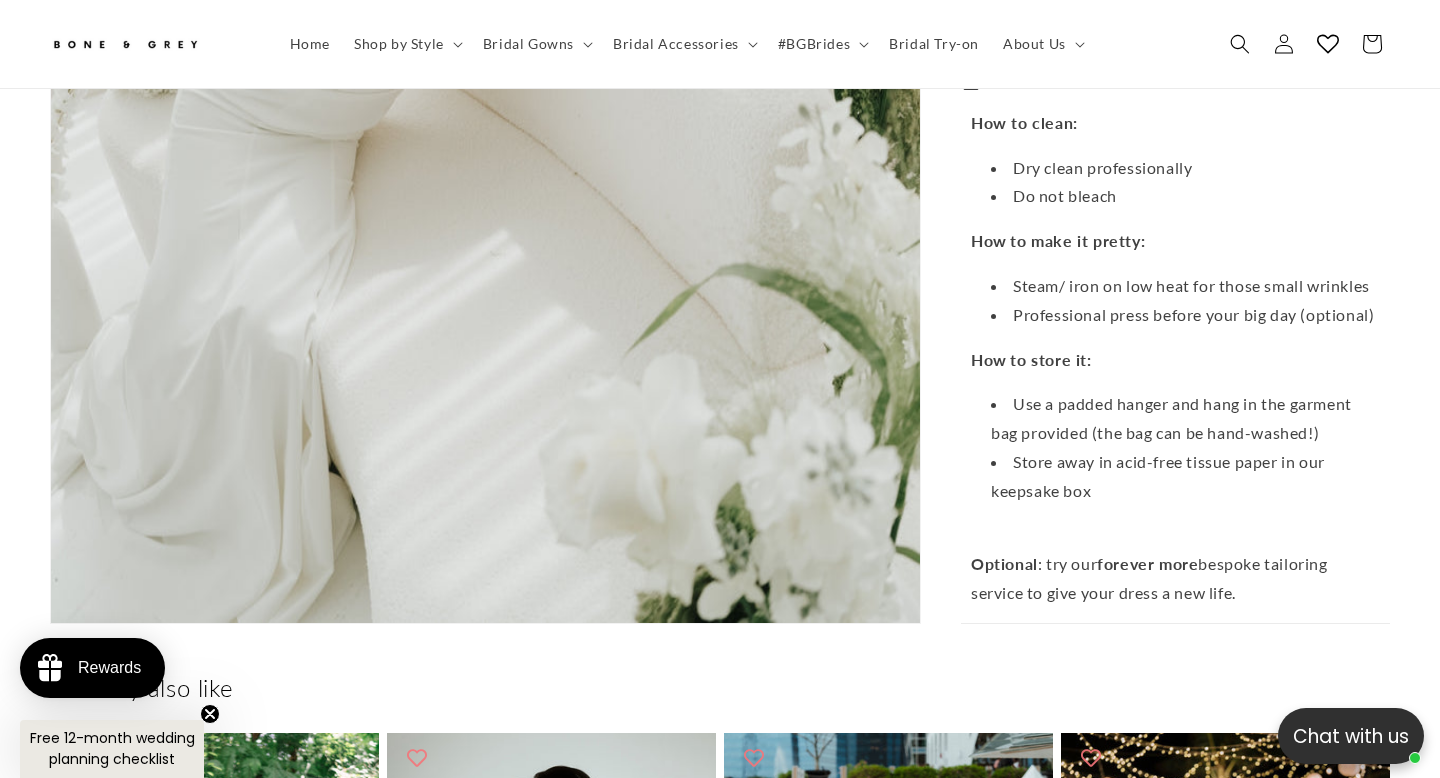 scroll, scrollTop: 6506, scrollLeft: 0, axis: vertical 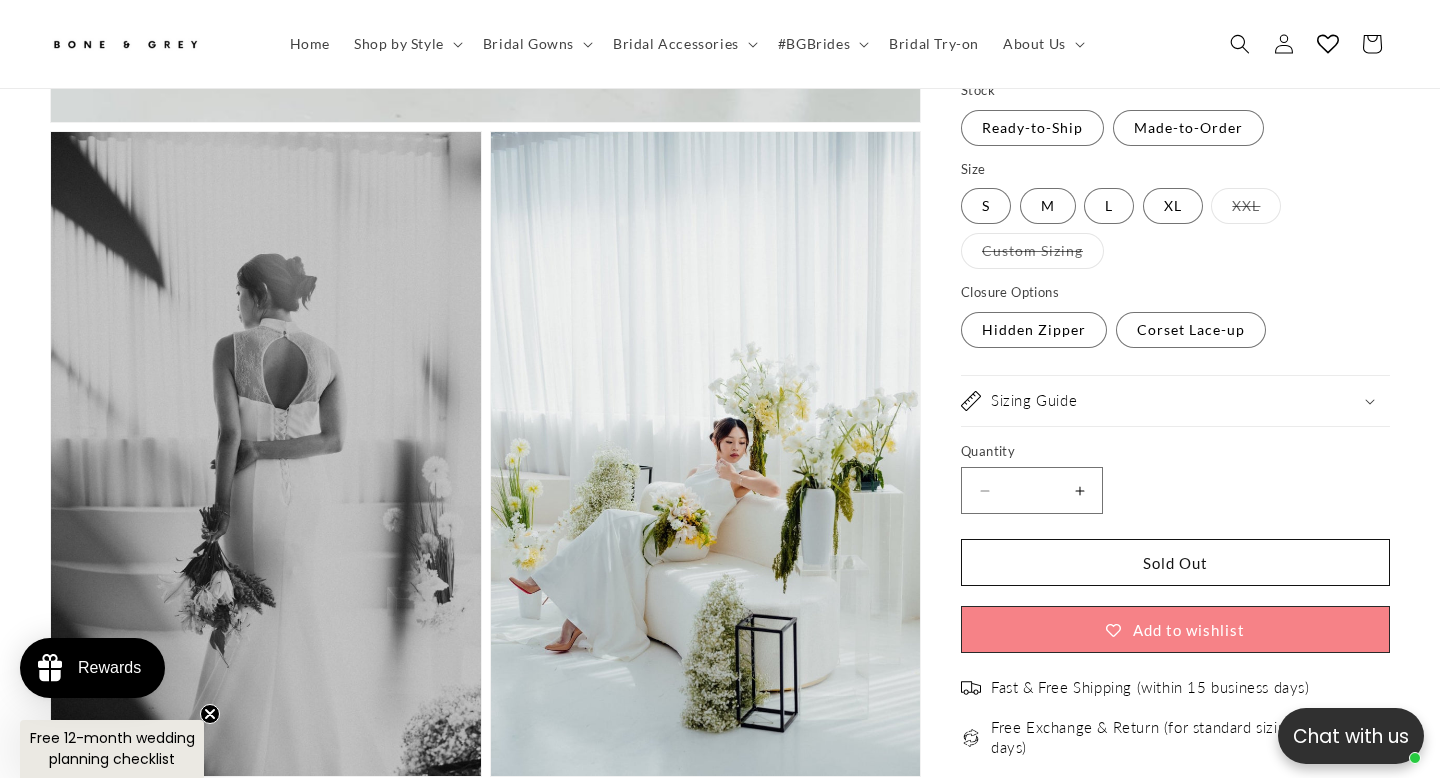 click on "Sizing Guide" at bounding box center [1175, 400] 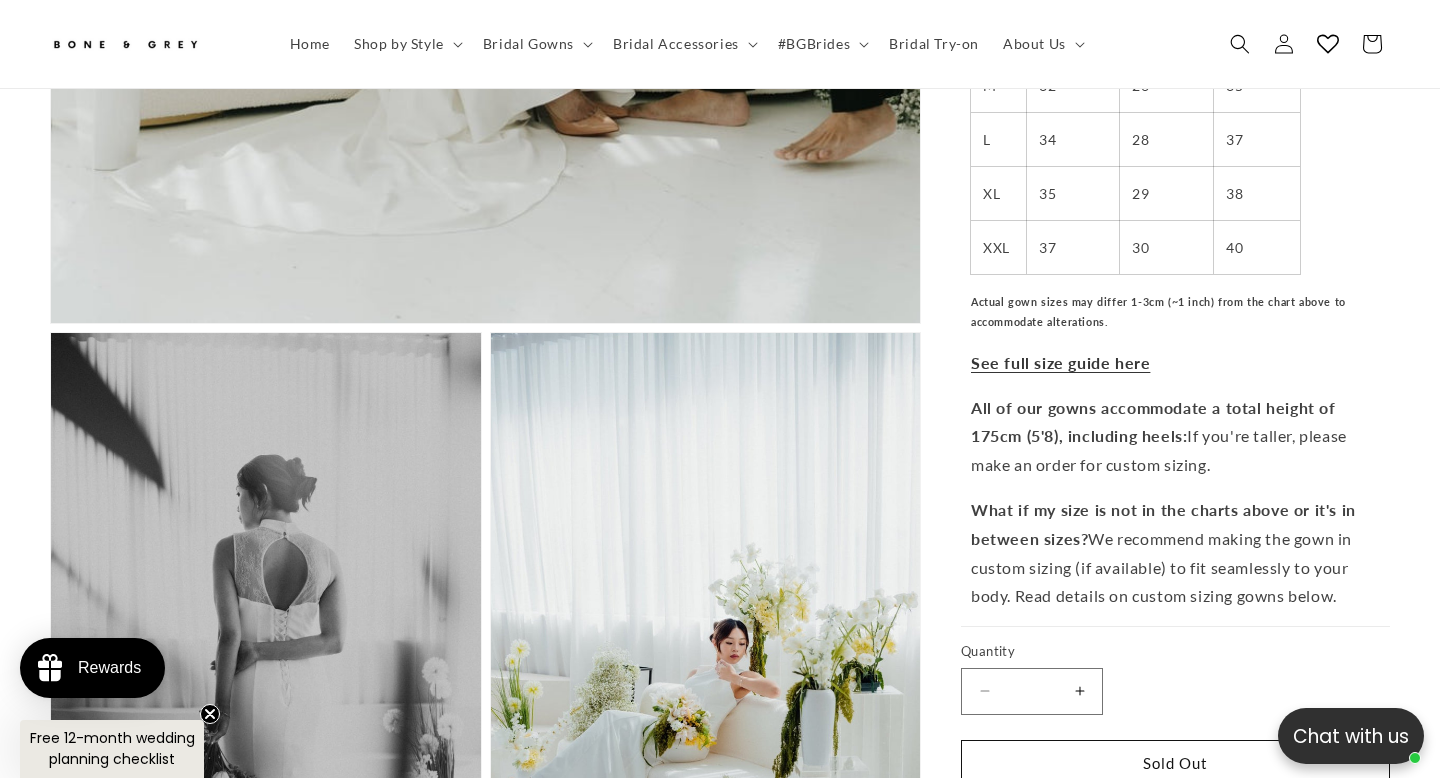 scroll 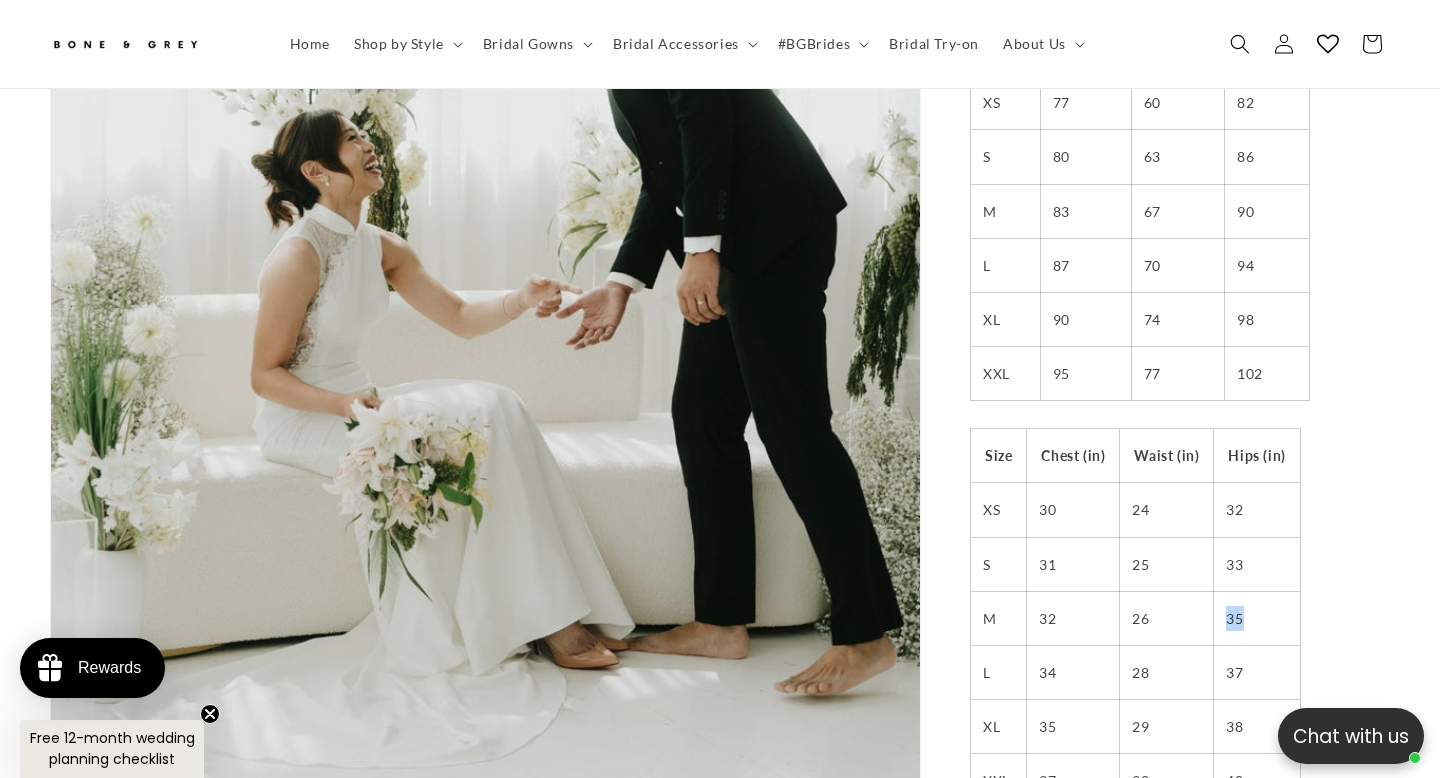 drag, startPoint x: 1262, startPoint y: 457, endPoint x: 1221, endPoint y: 455, distance: 41.04875 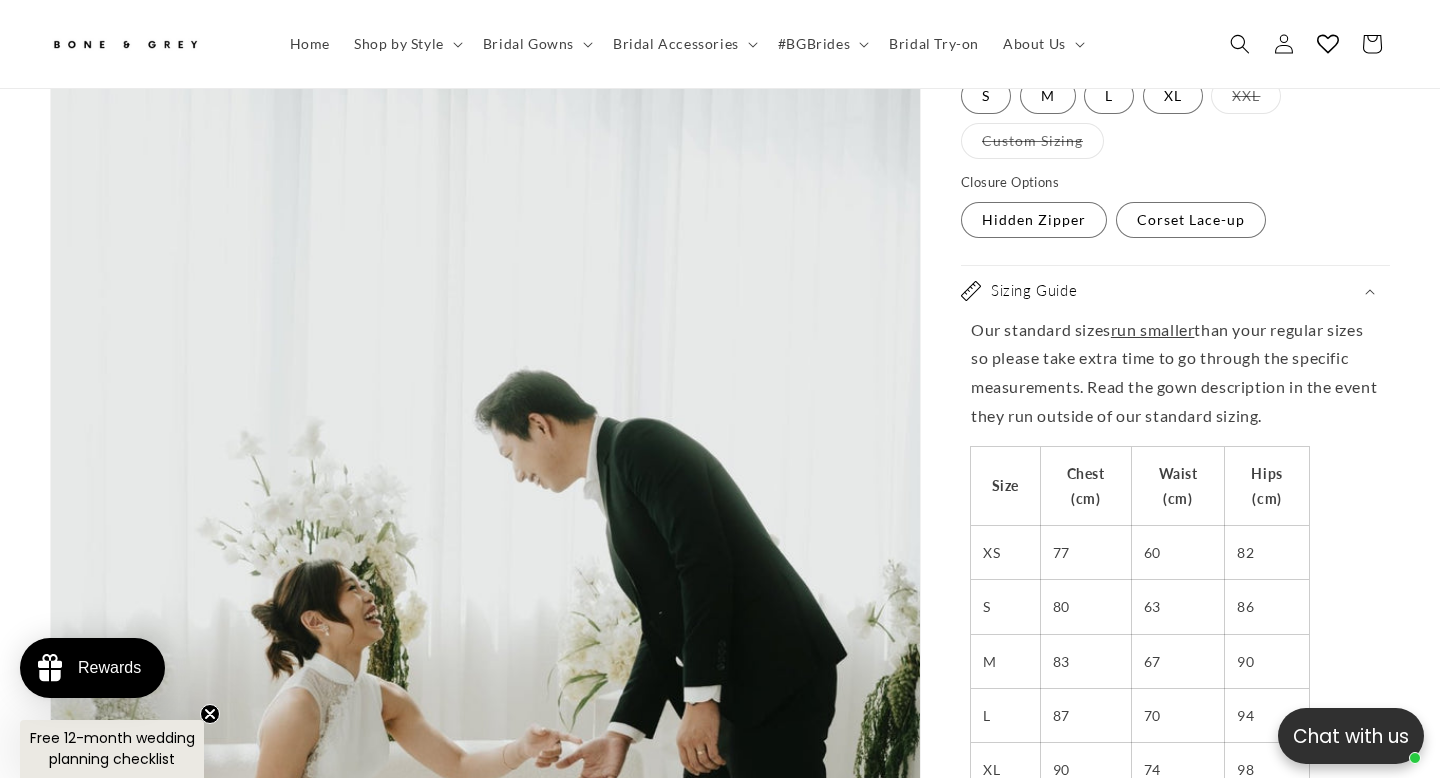 scroll, scrollTop: 487, scrollLeft: 0, axis: vertical 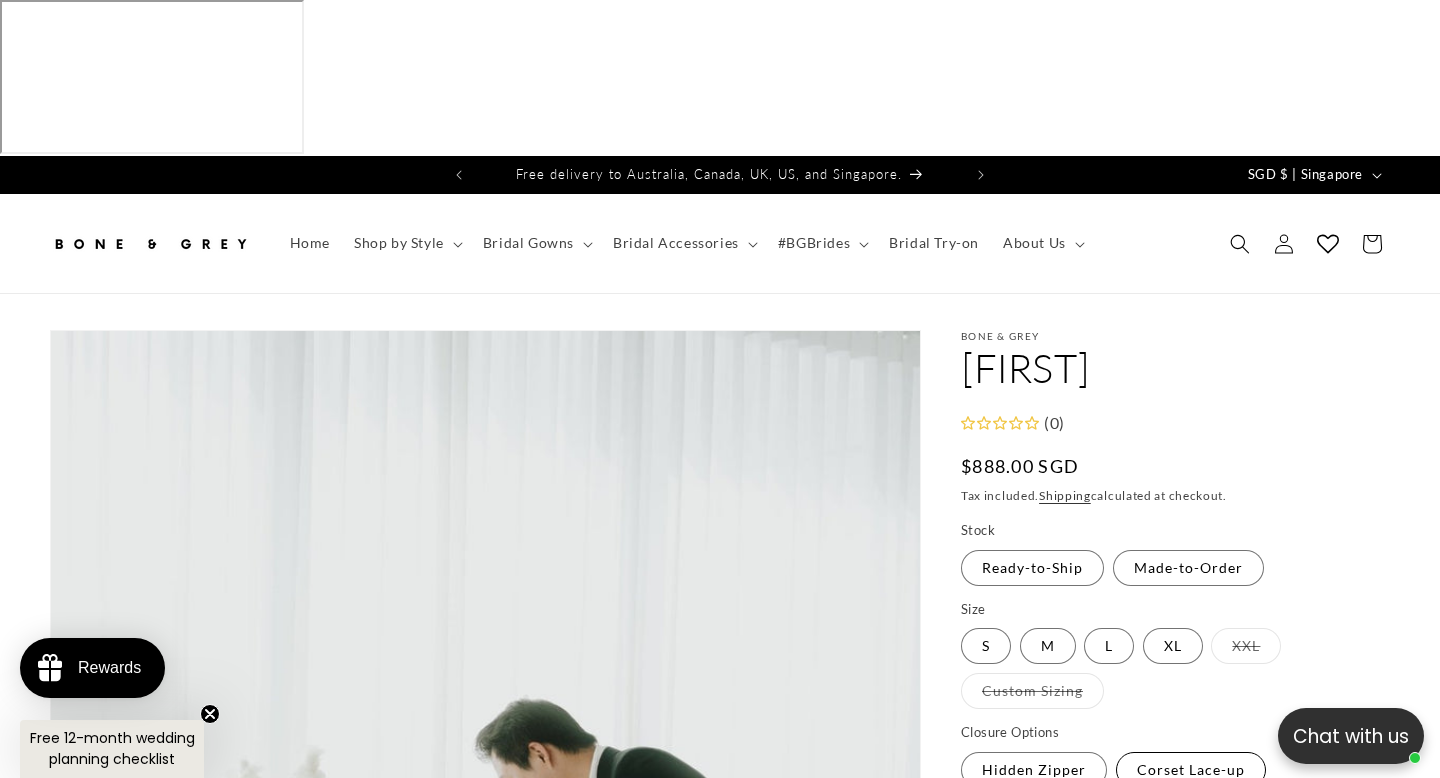 click on "Corset Lace-up Variant sold out or unavailable" at bounding box center (1191, 770) 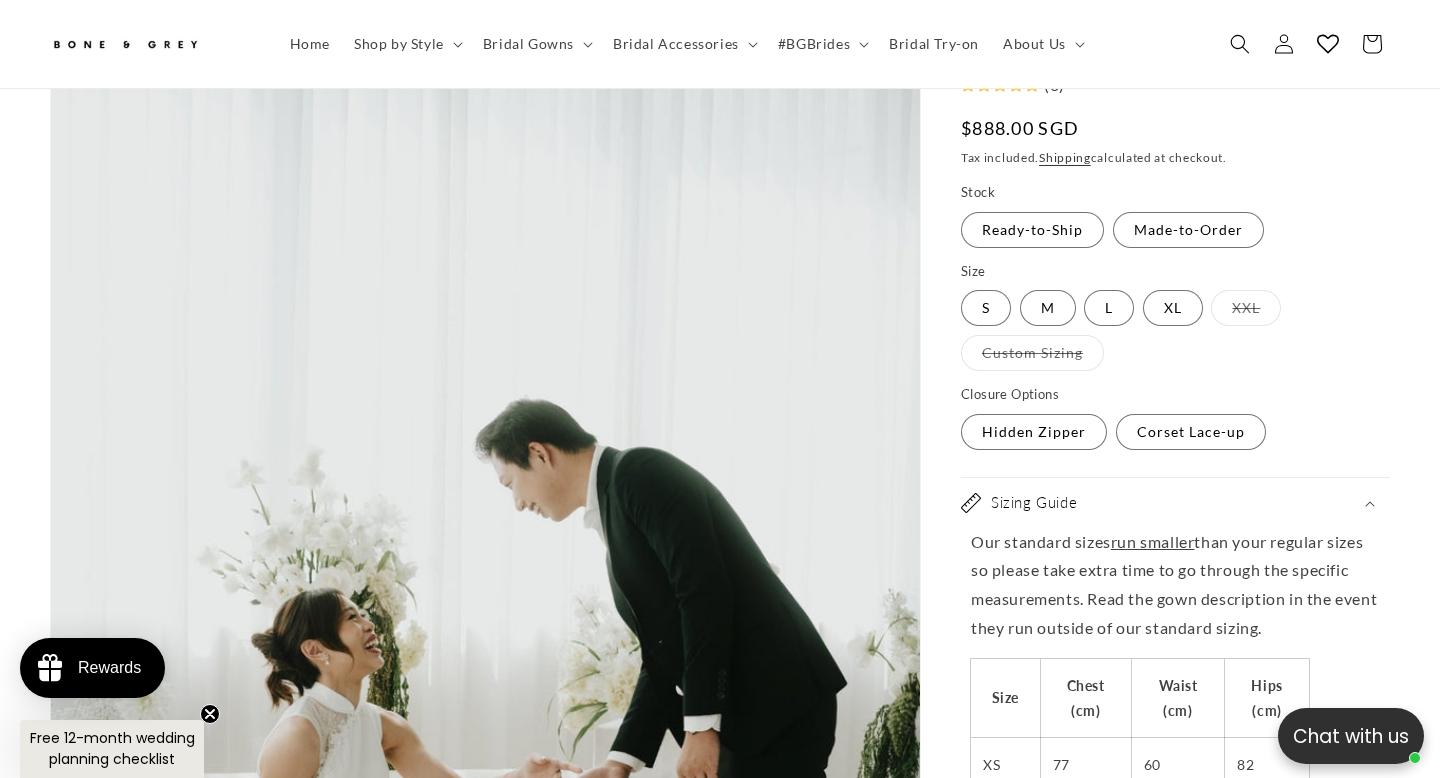 click on "Closure Options
Hidden Zipper Variant sold out or unavailable
Corset Lace-up Variant sold out or unavailable" at bounding box center (1175, 418) 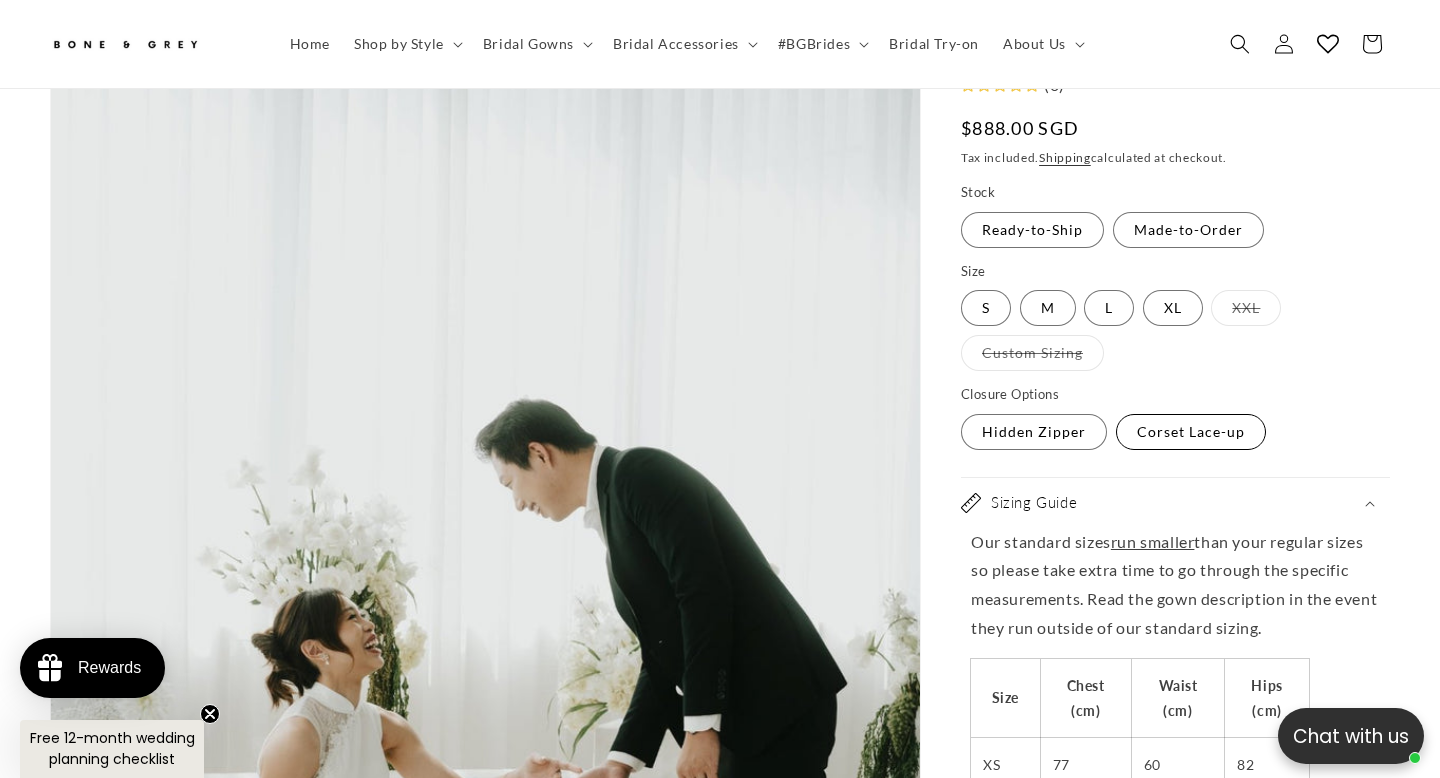 click on "Corset Lace-up Variant sold out or unavailable" at bounding box center (1191, 432) 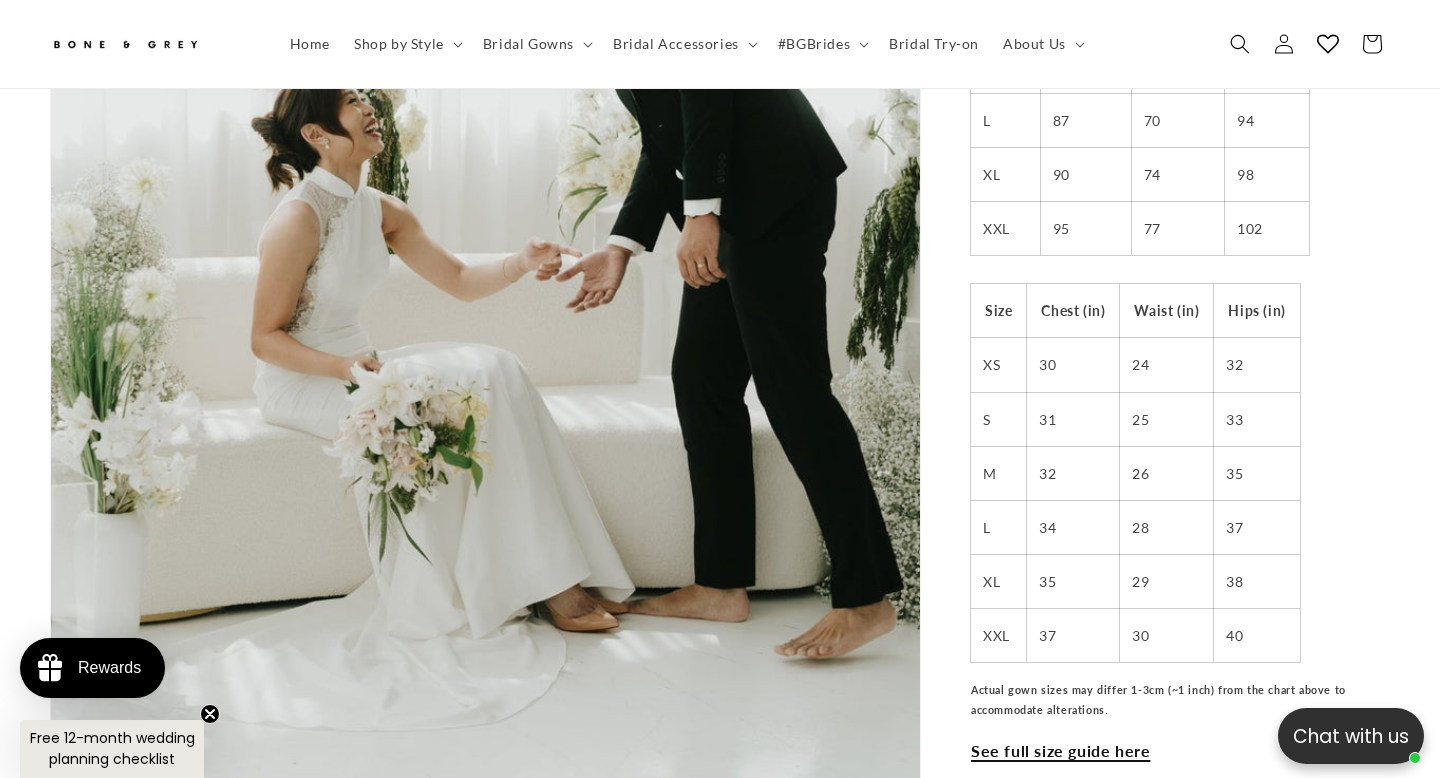 click on "See full size guide here" at bounding box center (1060, 750) 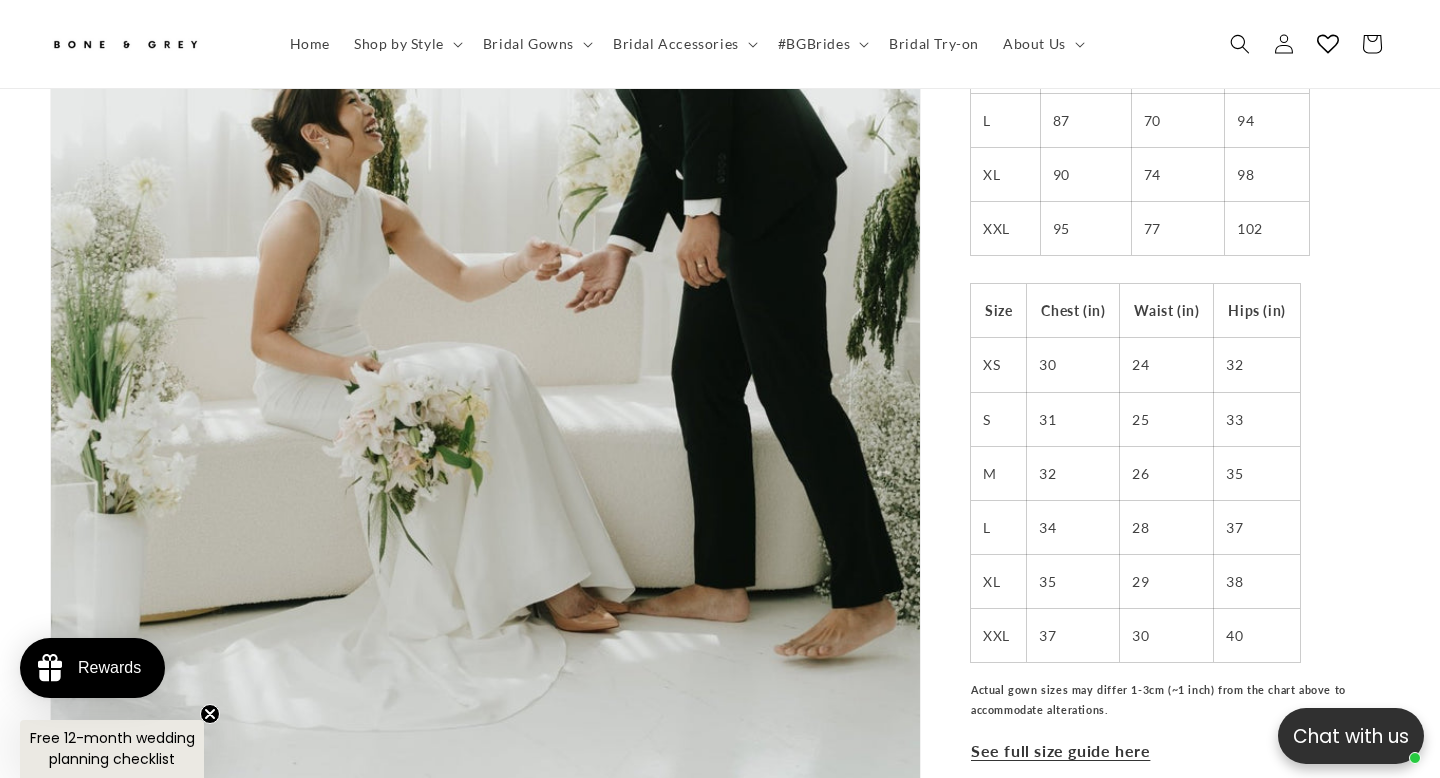 scroll, scrollTop: 0, scrollLeft: 486, axis: horizontal 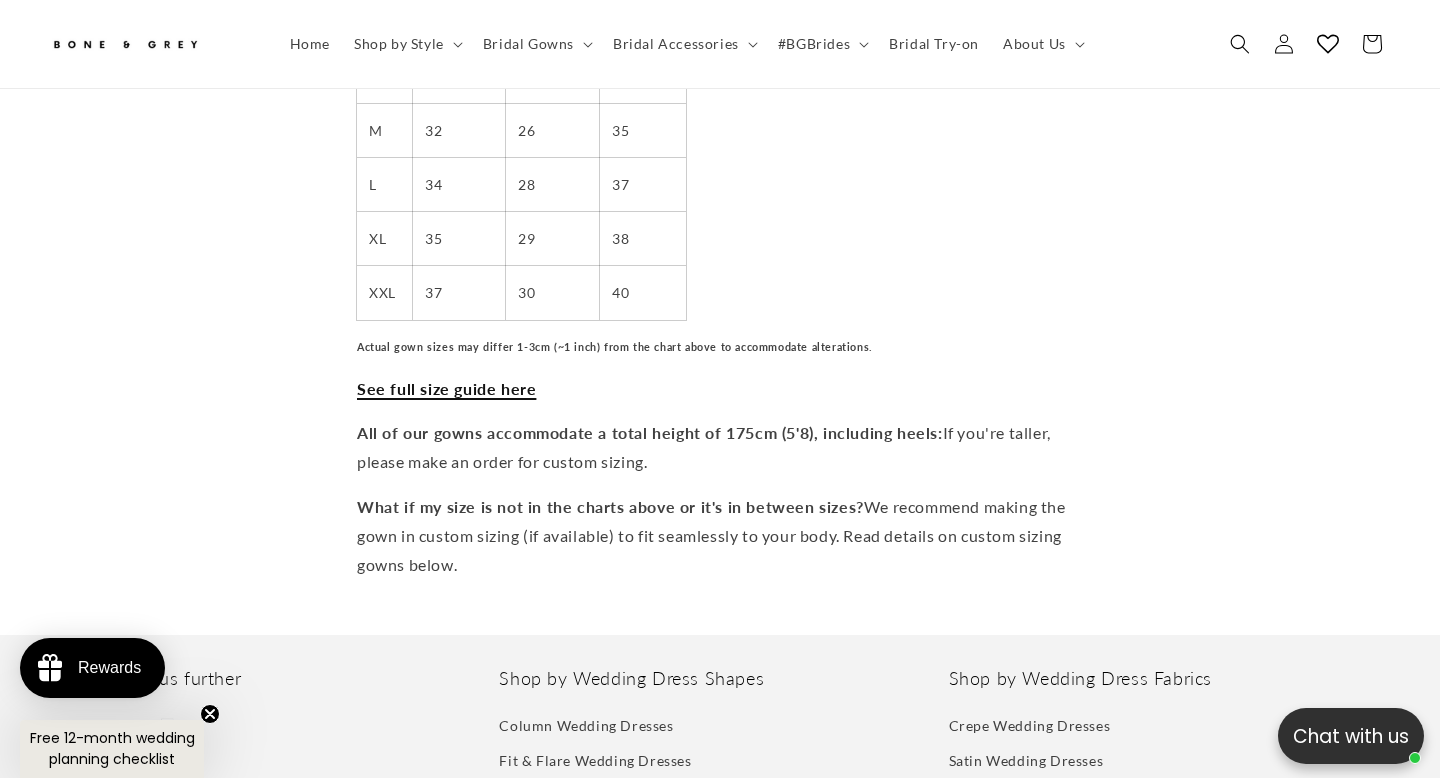 click on "See full size guide here" at bounding box center (446, 388) 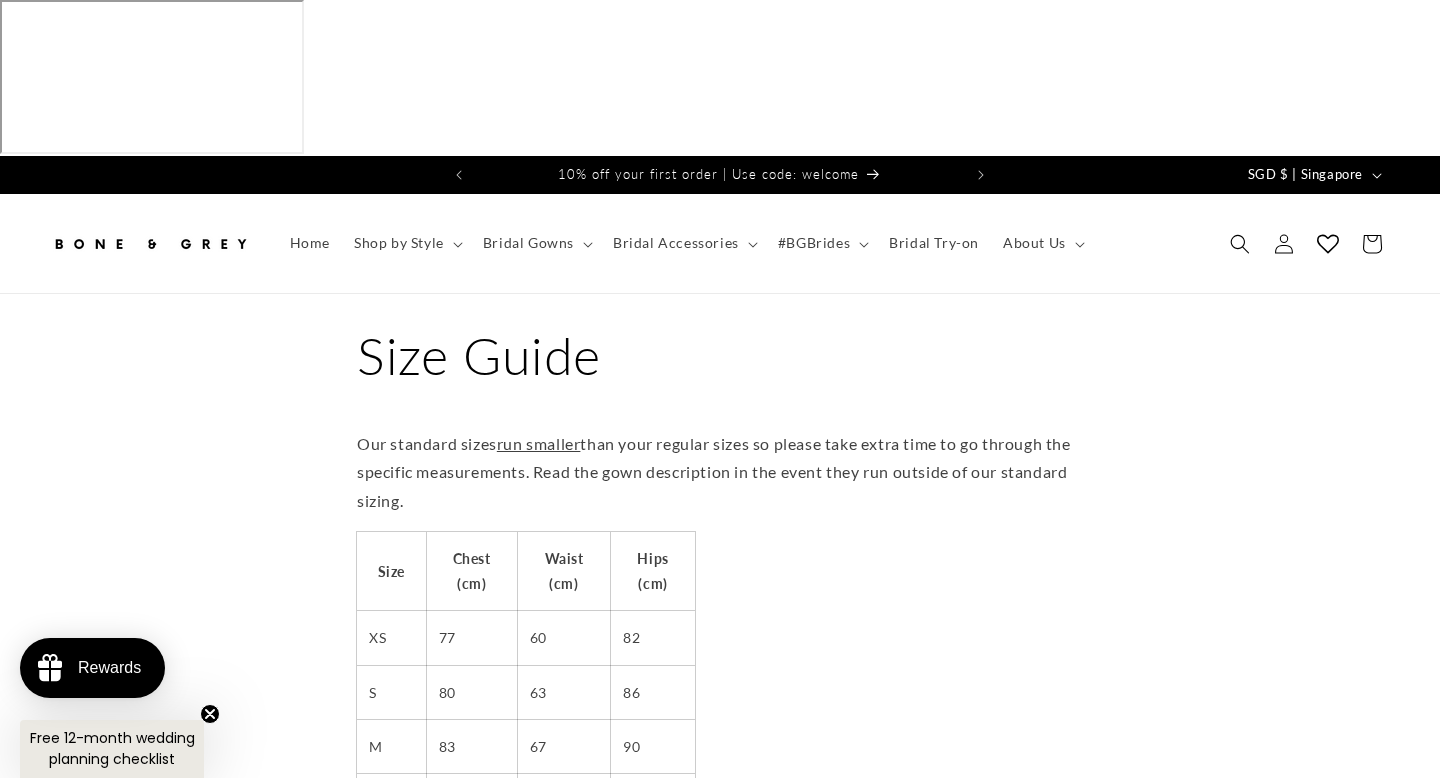 scroll, scrollTop: 0, scrollLeft: 0, axis: both 